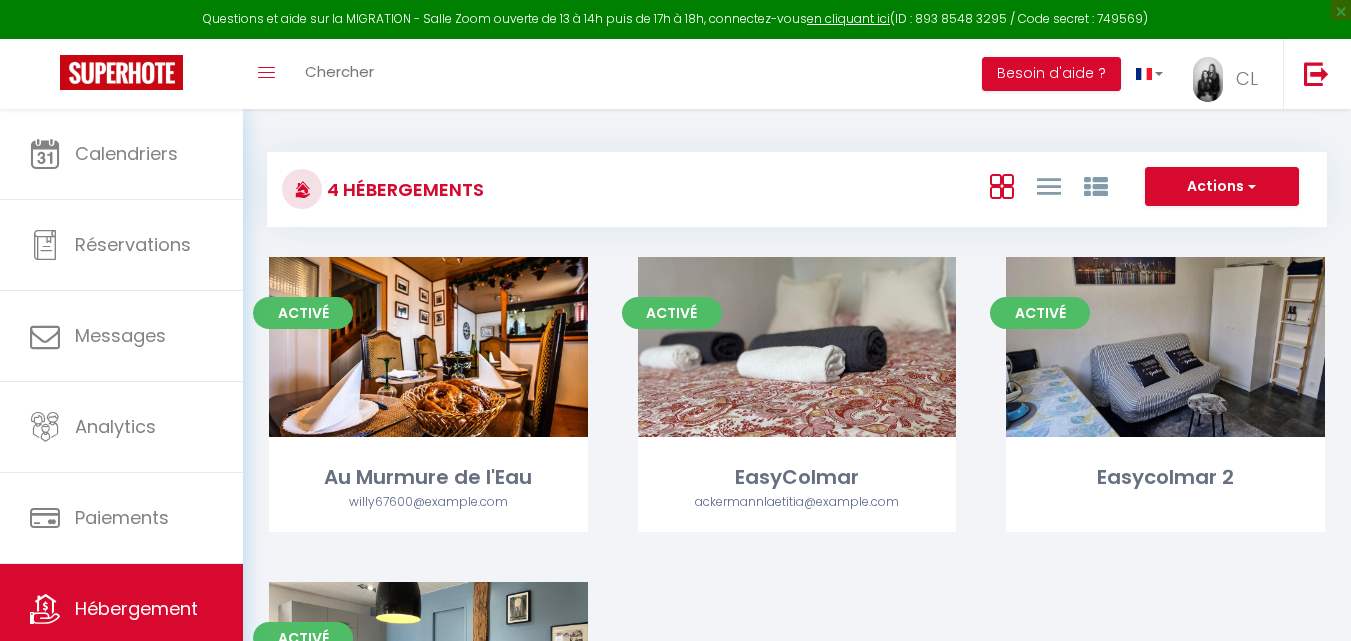 scroll, scrollTop: 0, scrollLeft: 0, axis: both 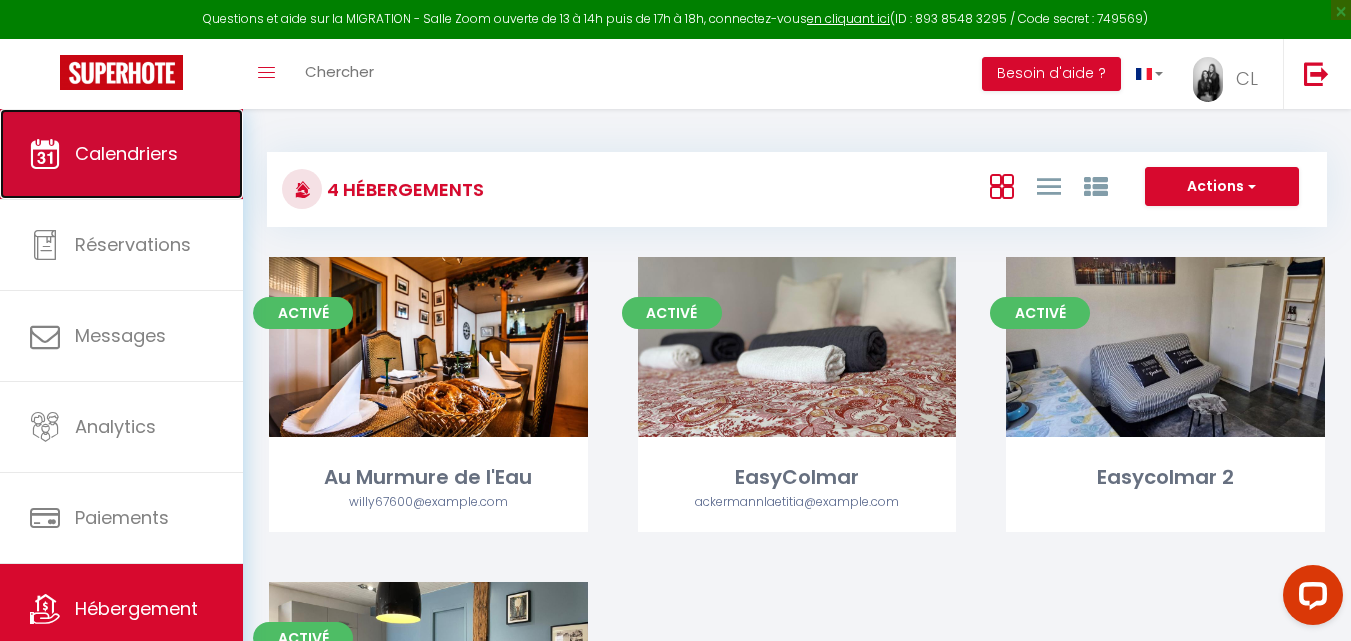 click on "Calendriers" at bounding box center (126, 153) 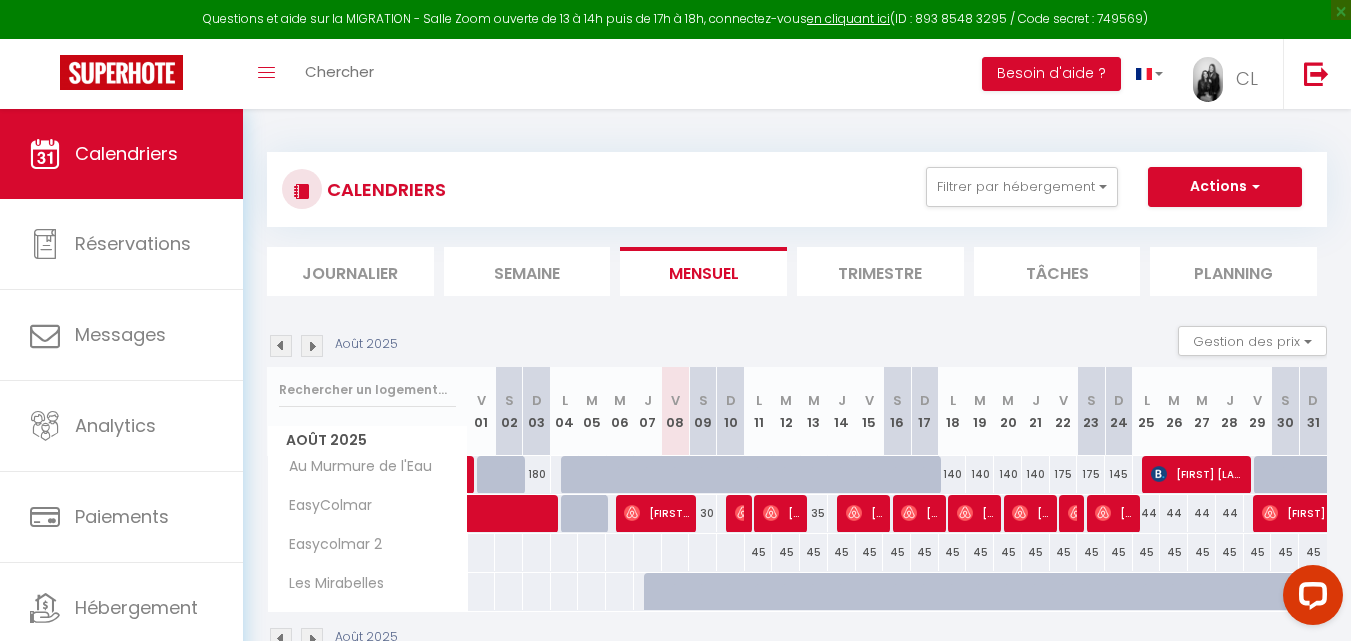 scroll, scrollTop: 109, scrollLeft: 0, axis: vertical 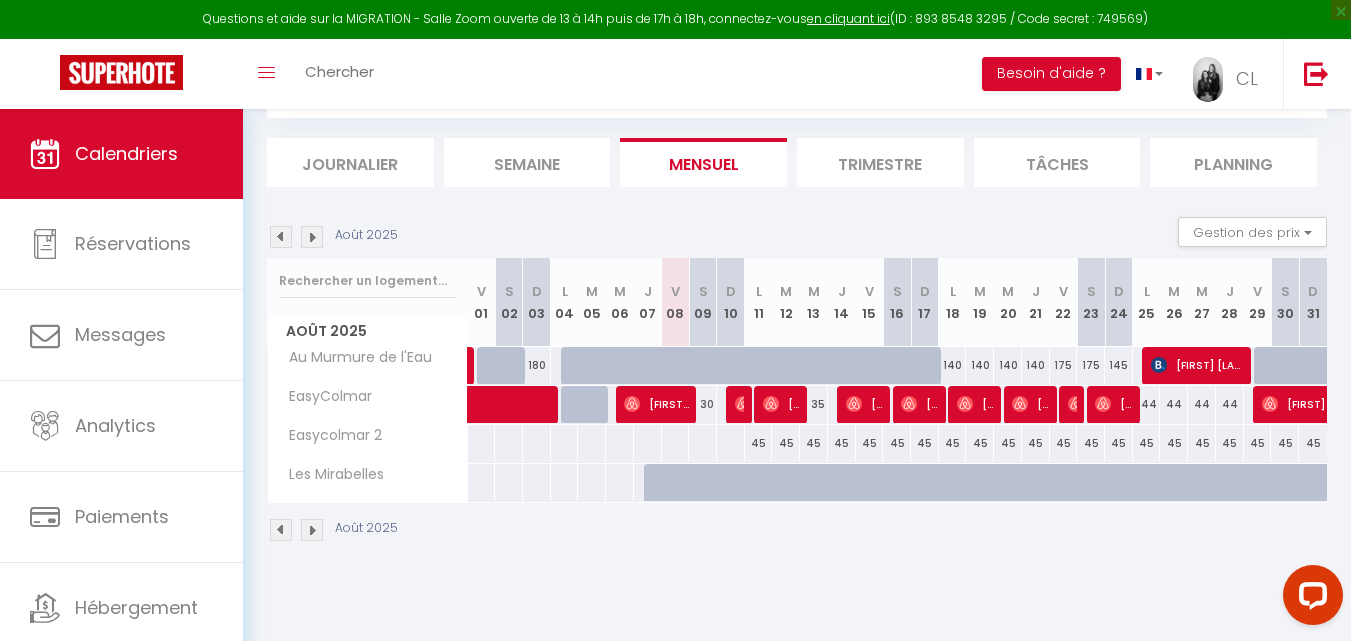 click at bounding box center (312, 237) 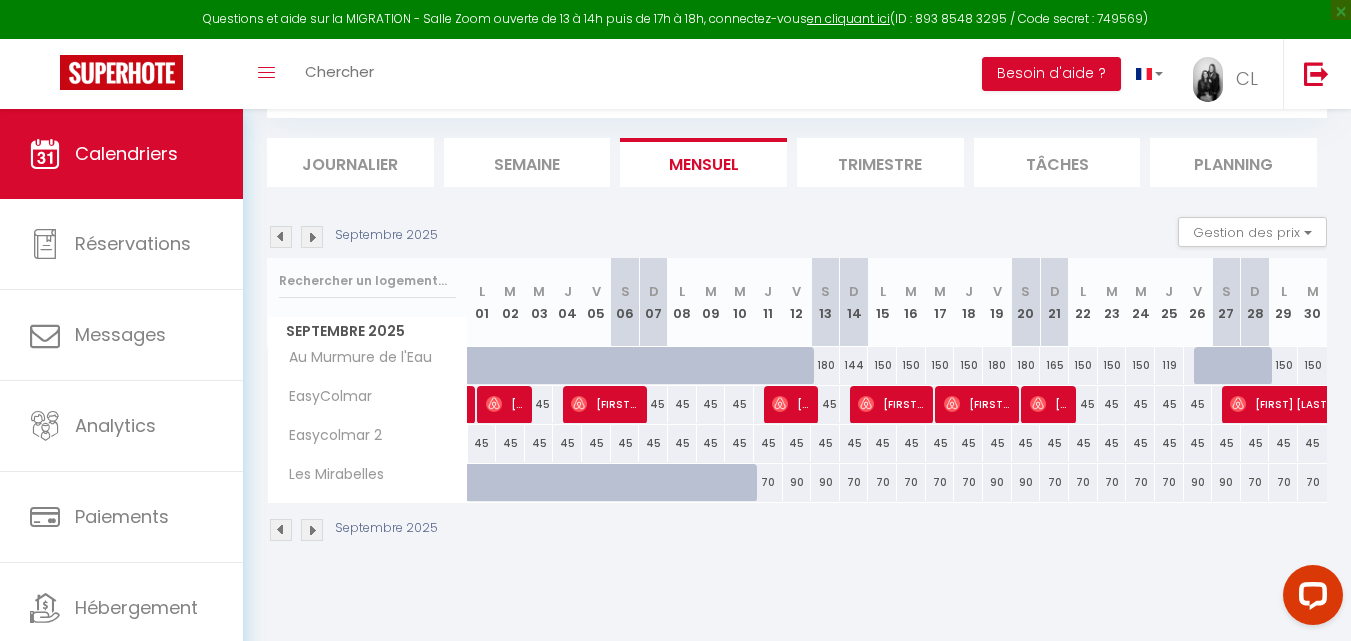 click at bounding box center (281, 237) 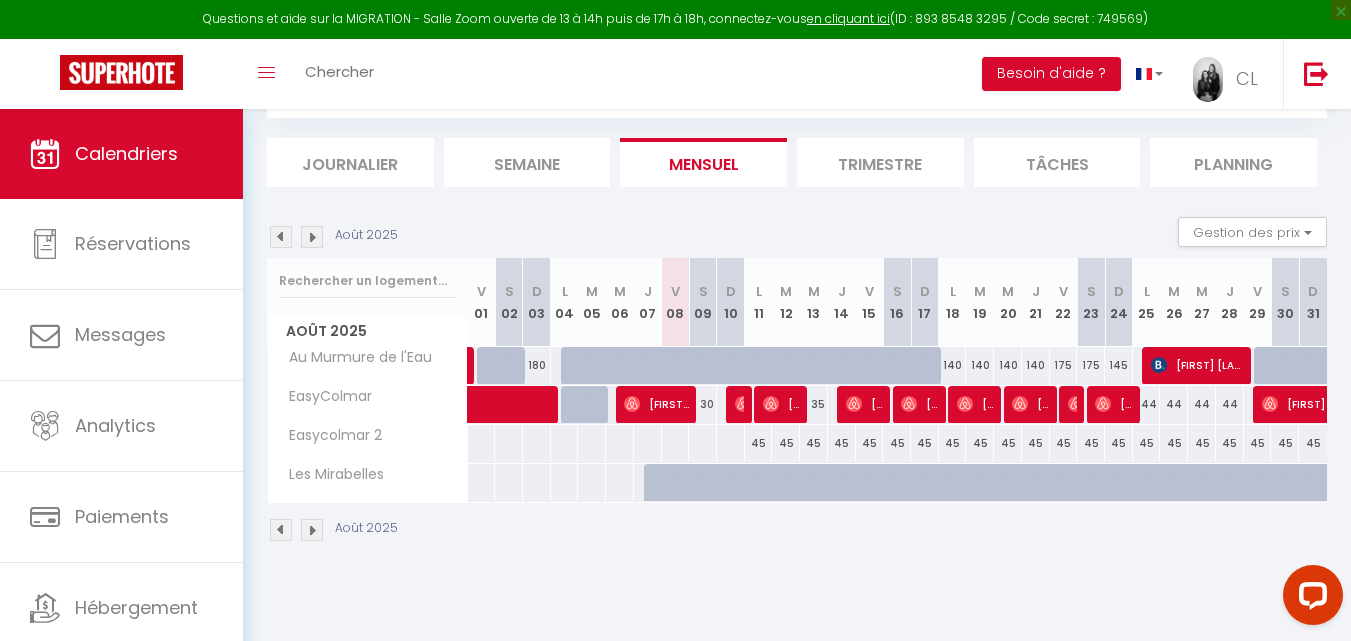 click at bounding box center (312, 237) 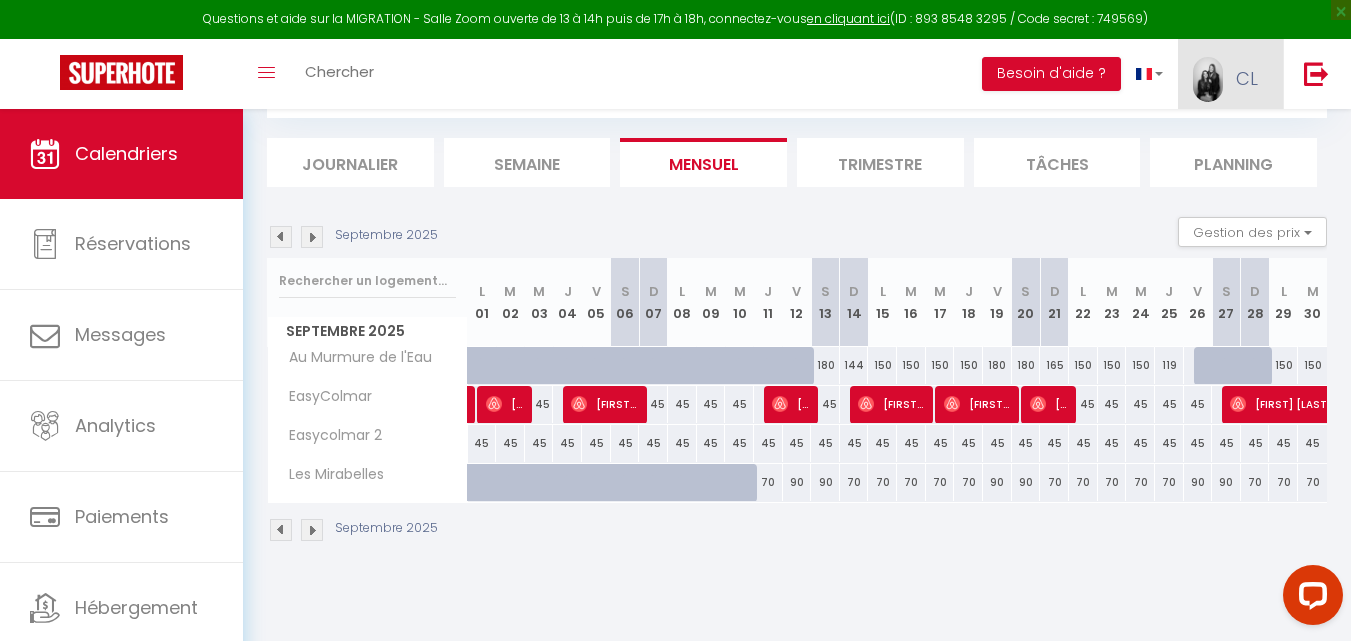 click on "CL" at bounding box center (1230, 74) 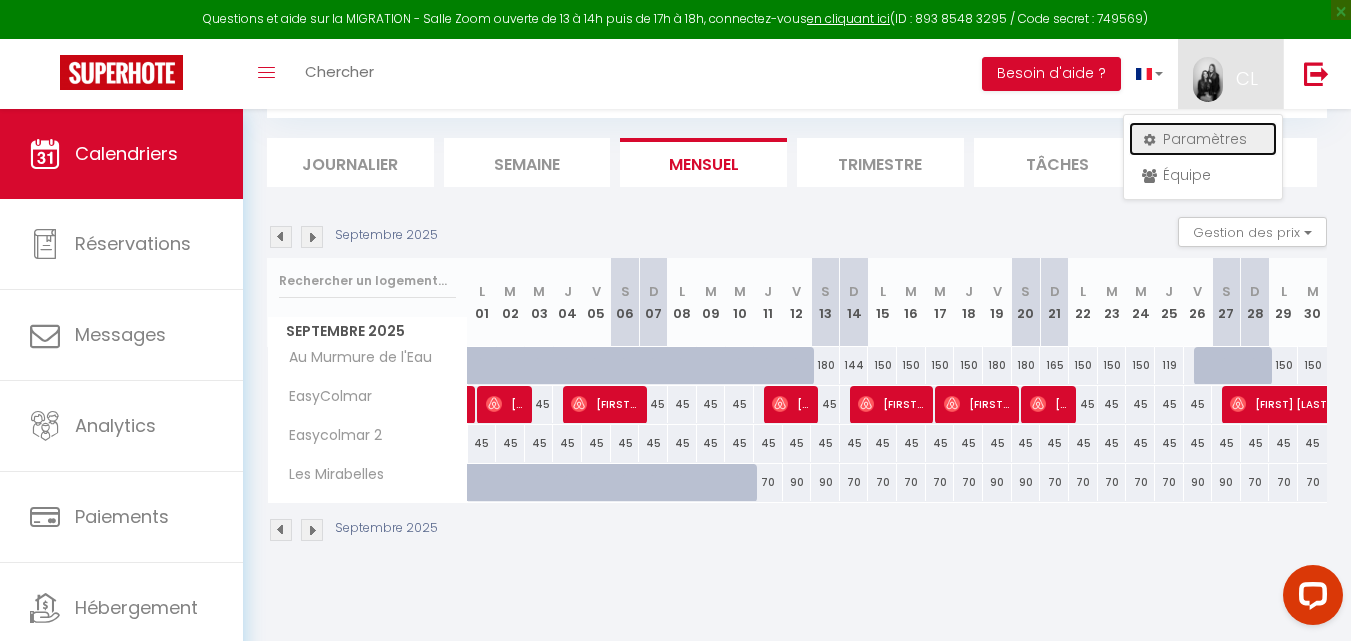 click on "Paramètres" at bounding box center (1203, 139) 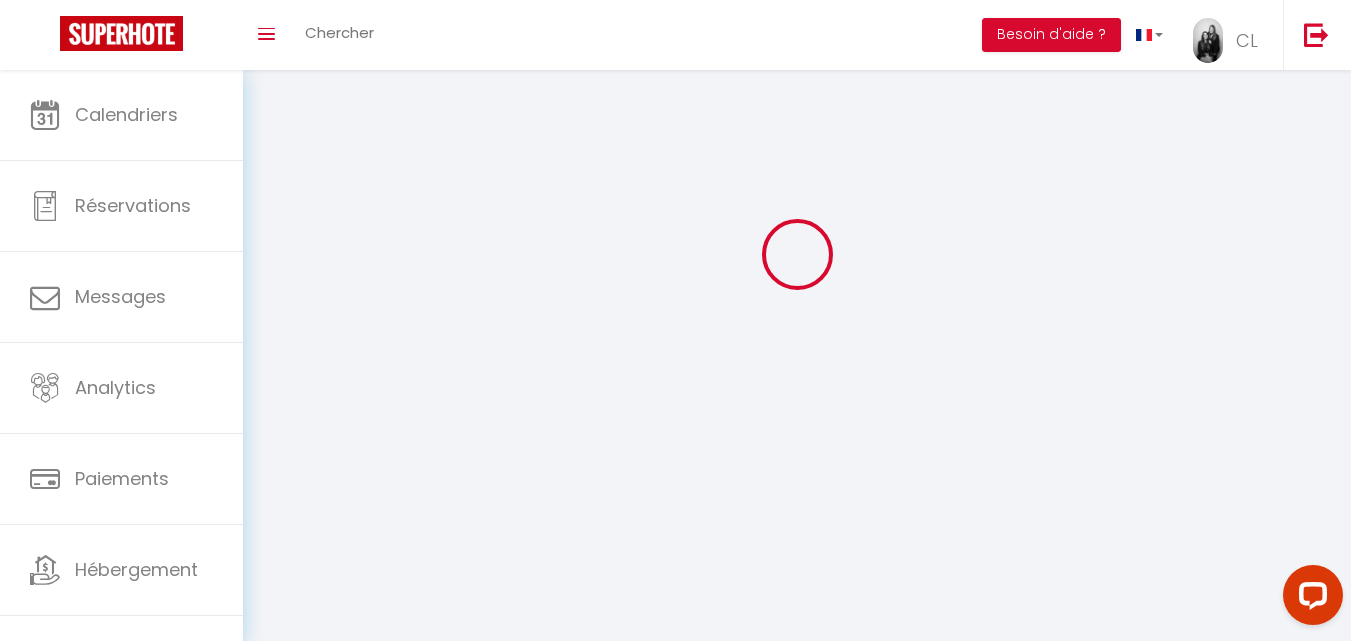 scroll, scrollTop: 0, scrollLeft: 0, axis: both 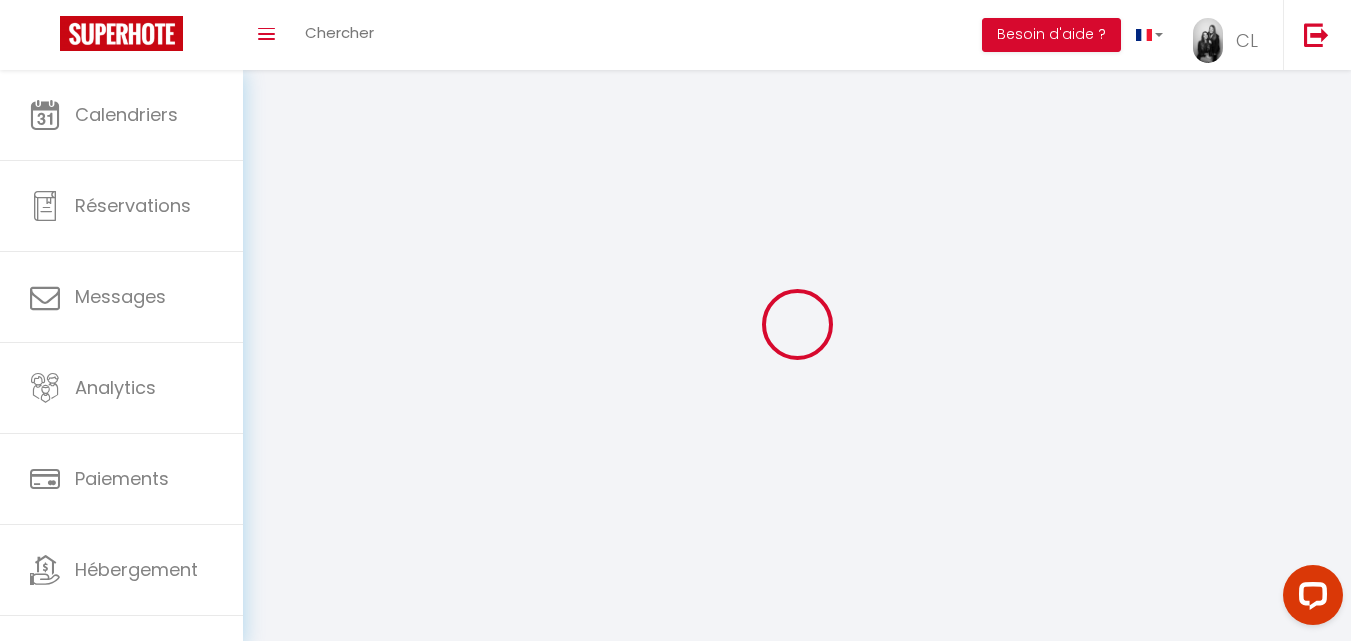 type on "CL" 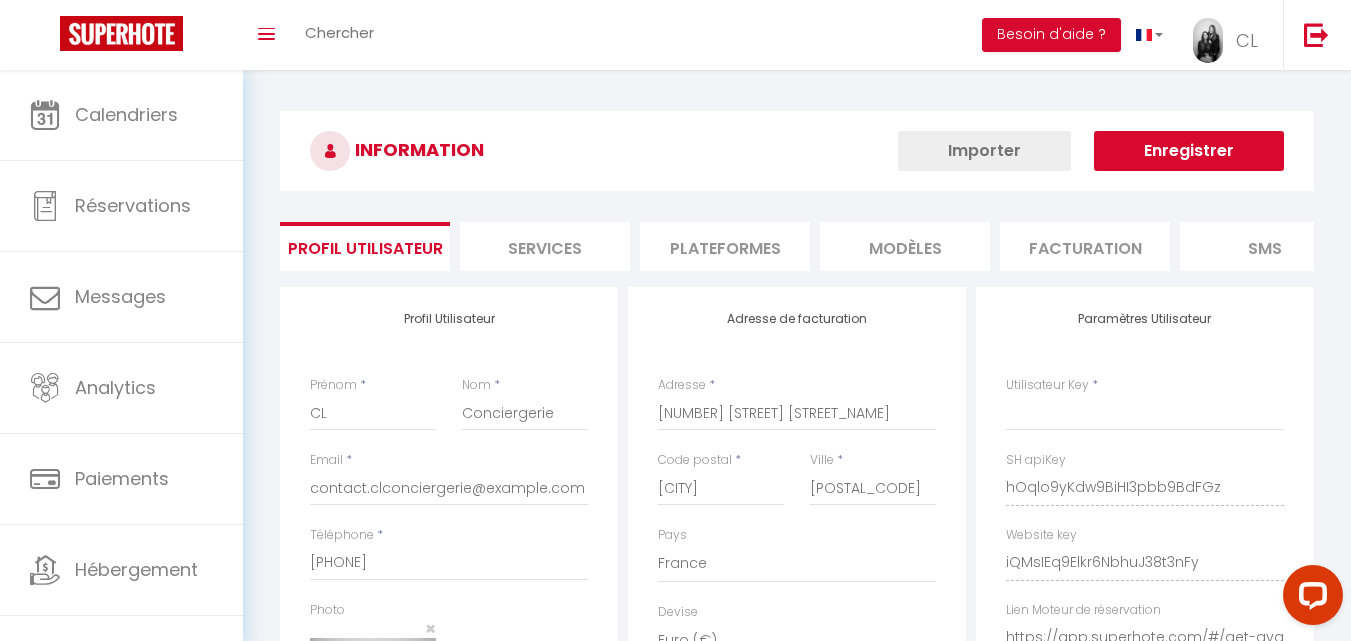 select on "fr" 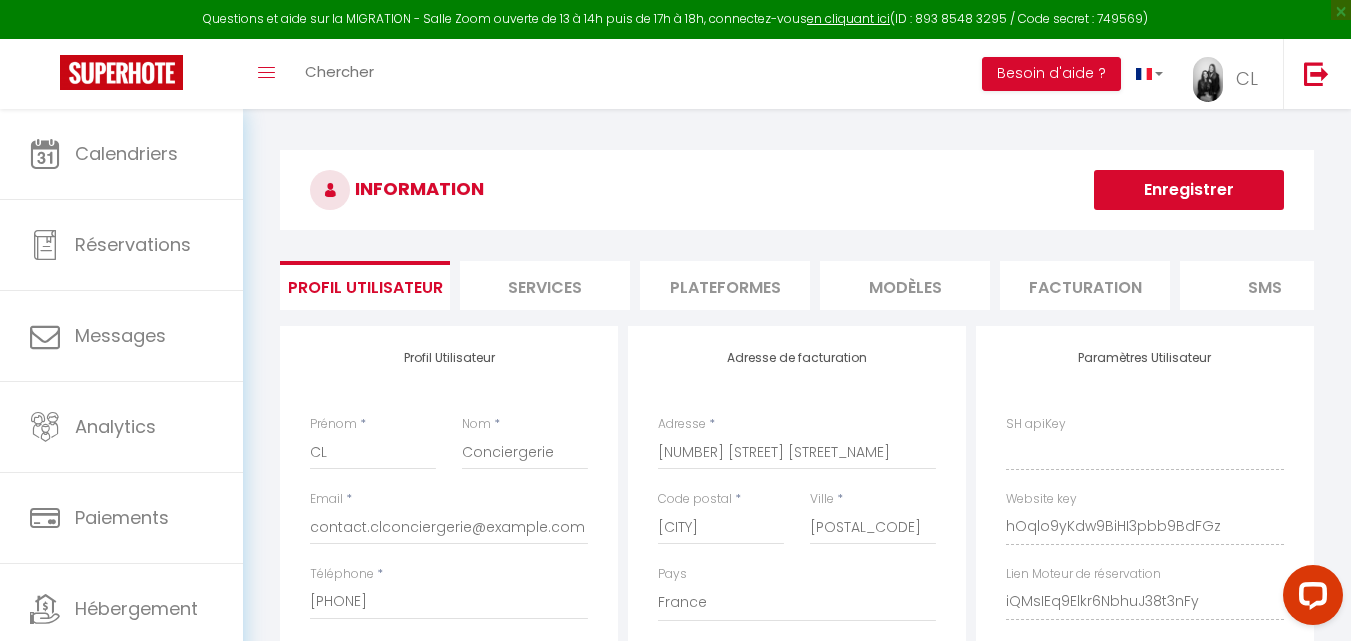 type on "hOqlo9yKdw9BiHI3pbb9BdFGz" 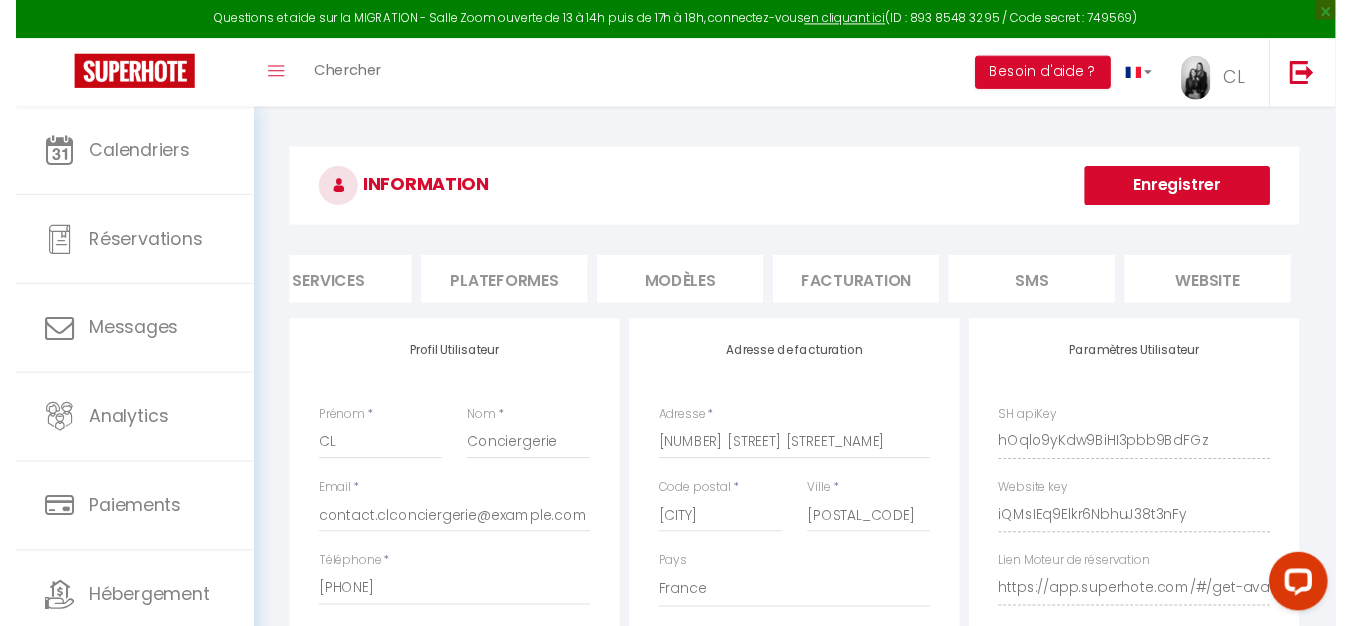 scroll, scrollTop: 0, scrollLeft: 0, axis: both 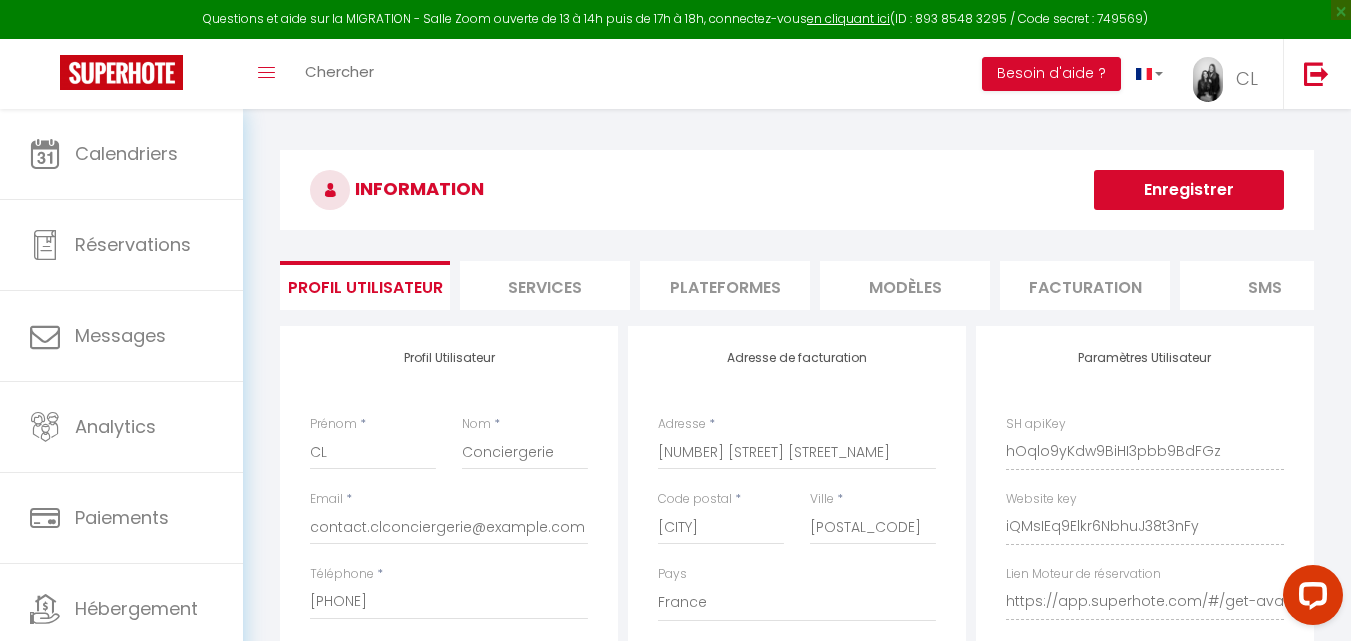 click on "Services" at bounding box center [545, 285] 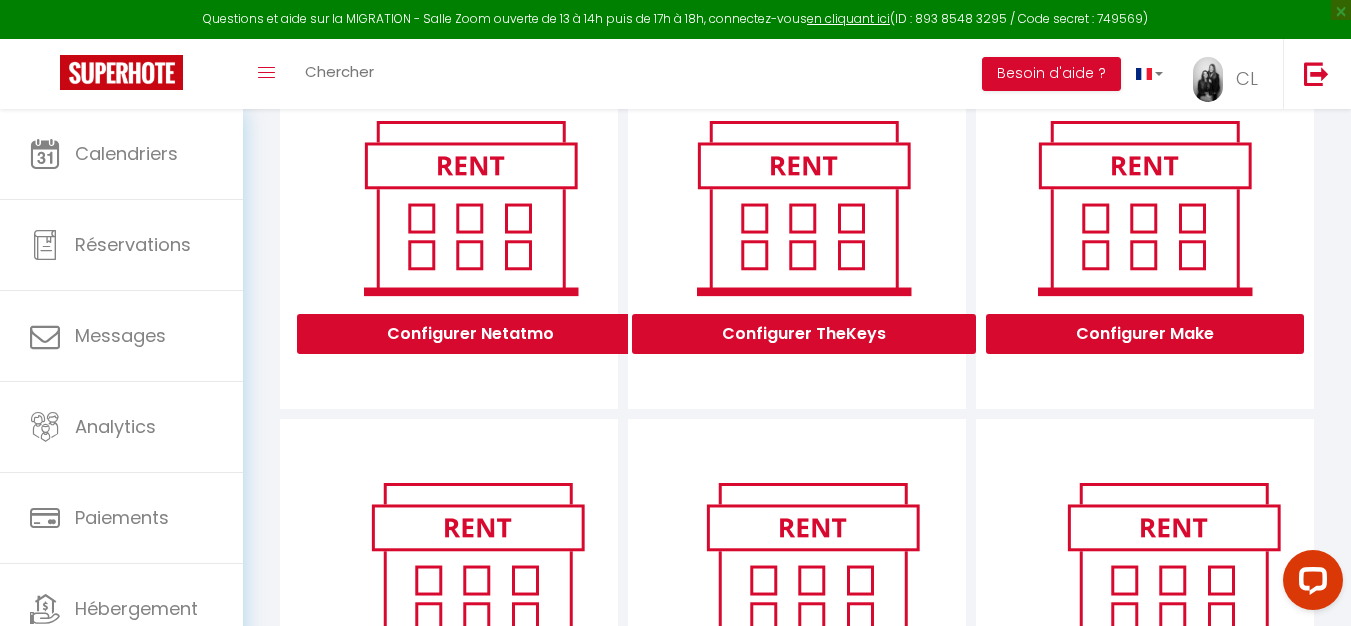scroll, scrollTop: 0, scrollLeft: 0, axis: both 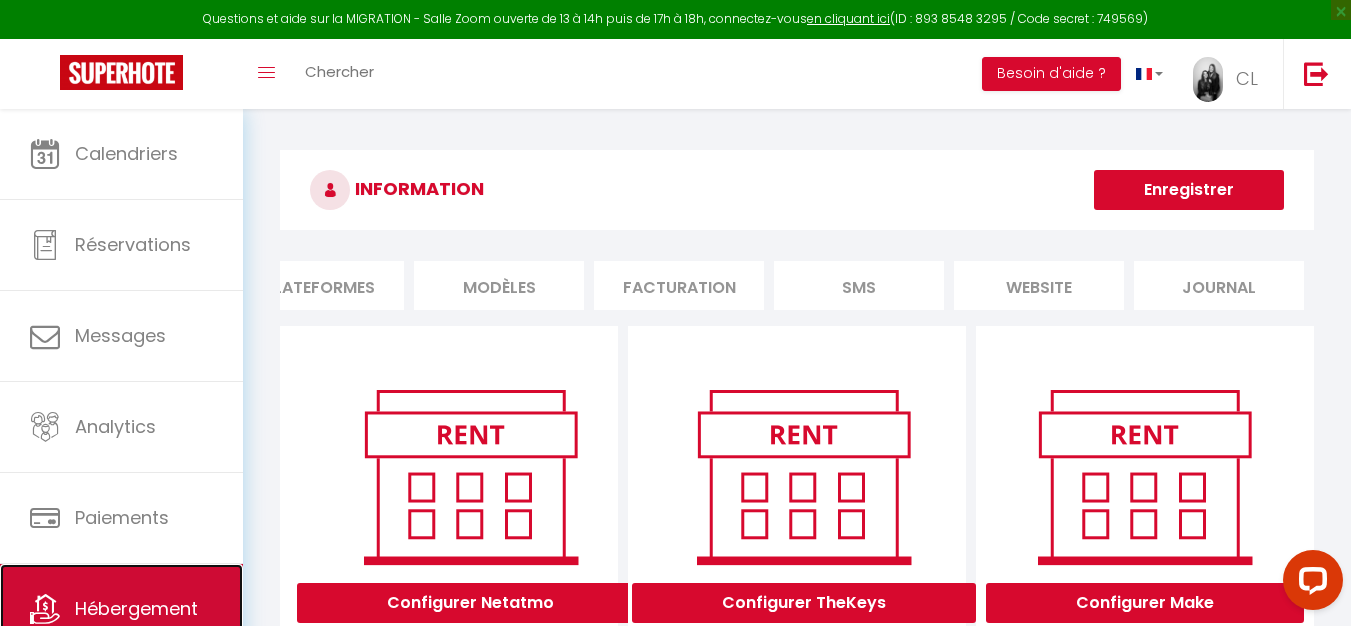 click on "Hébergement" at bounding box center (121, 609) 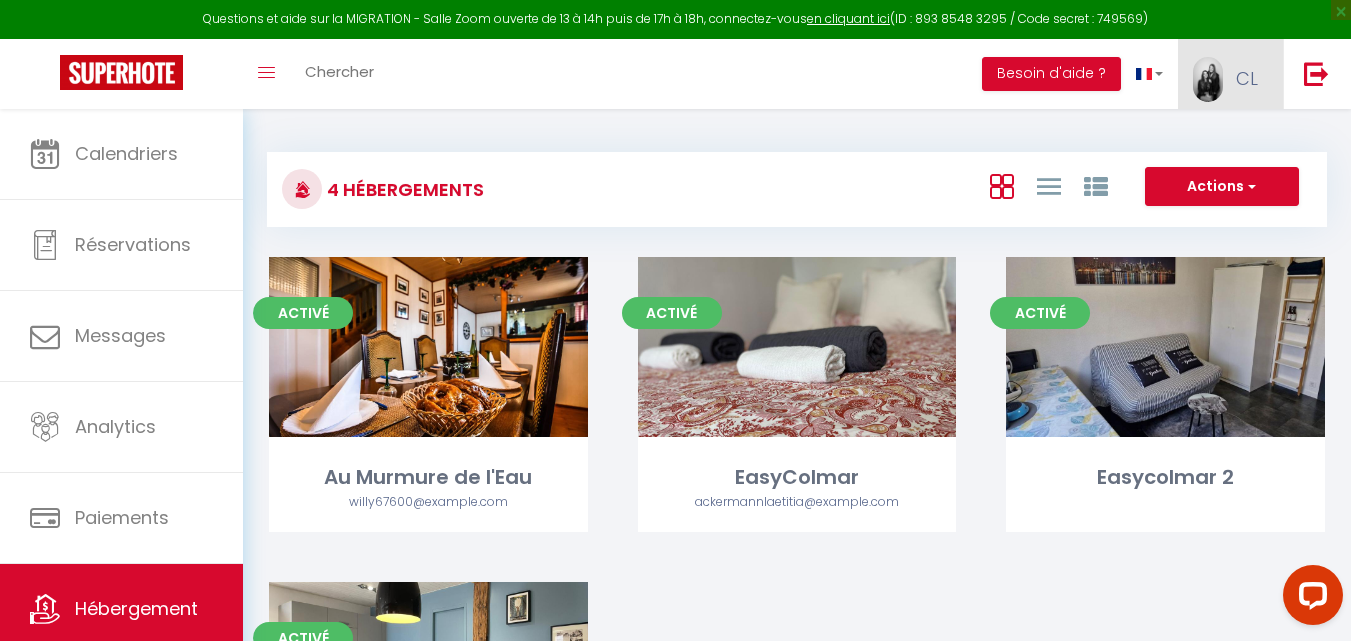 click on "CL" at bounding box center [1247, 78] 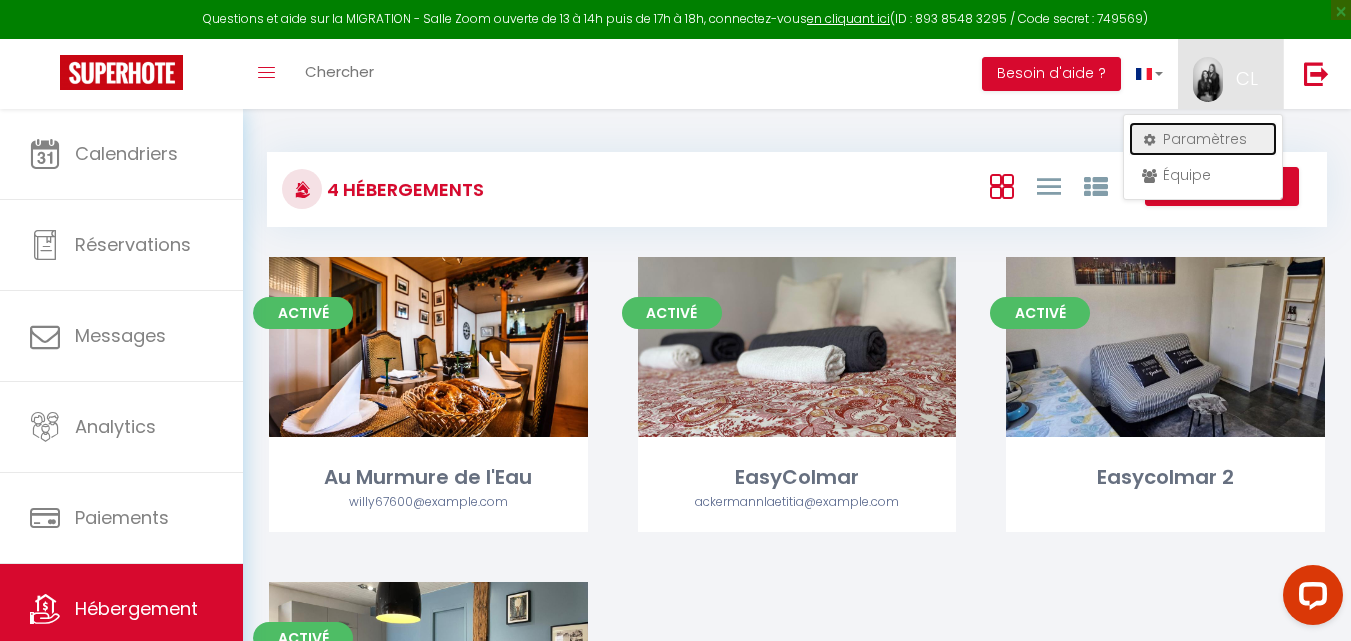 click on "Paramètres" at bounding box center (1203, 139) 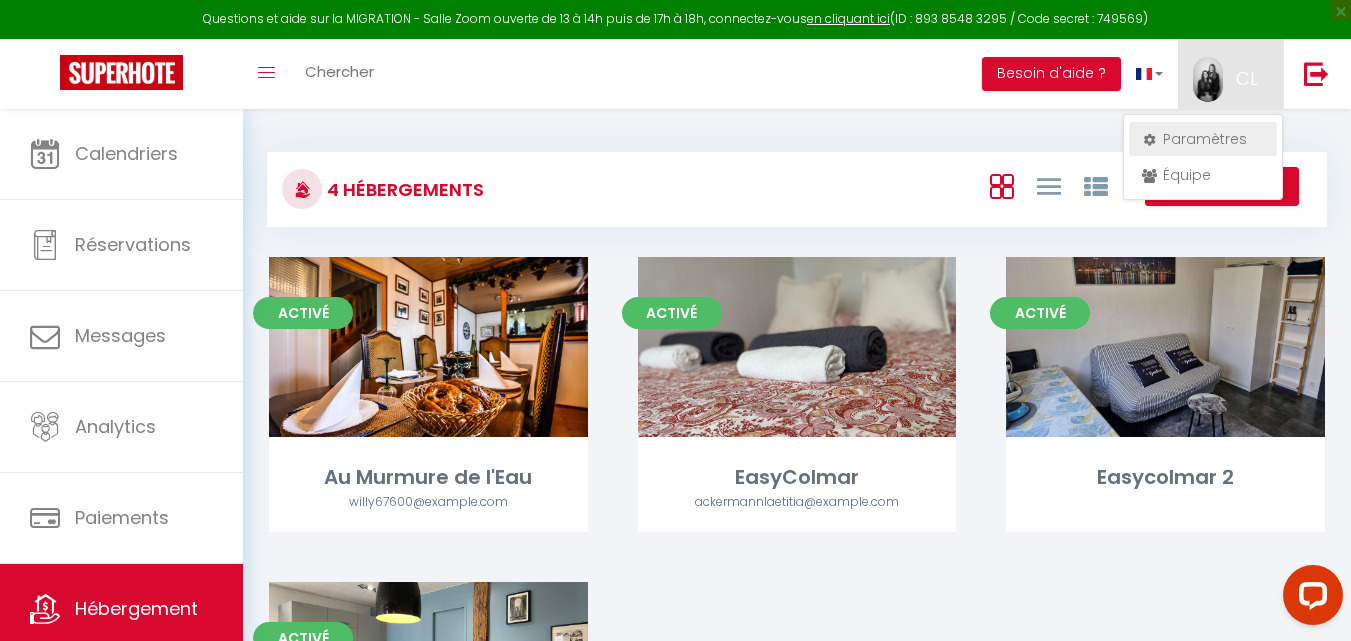 select on "fr" 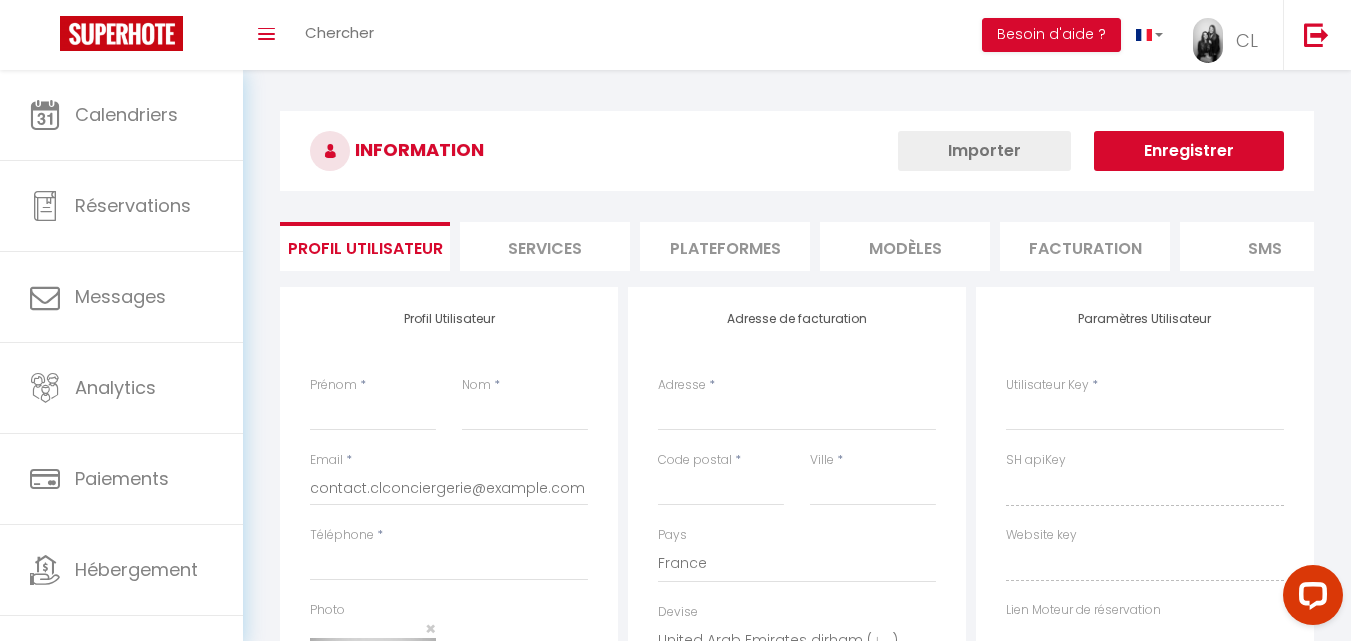 type on "CL" 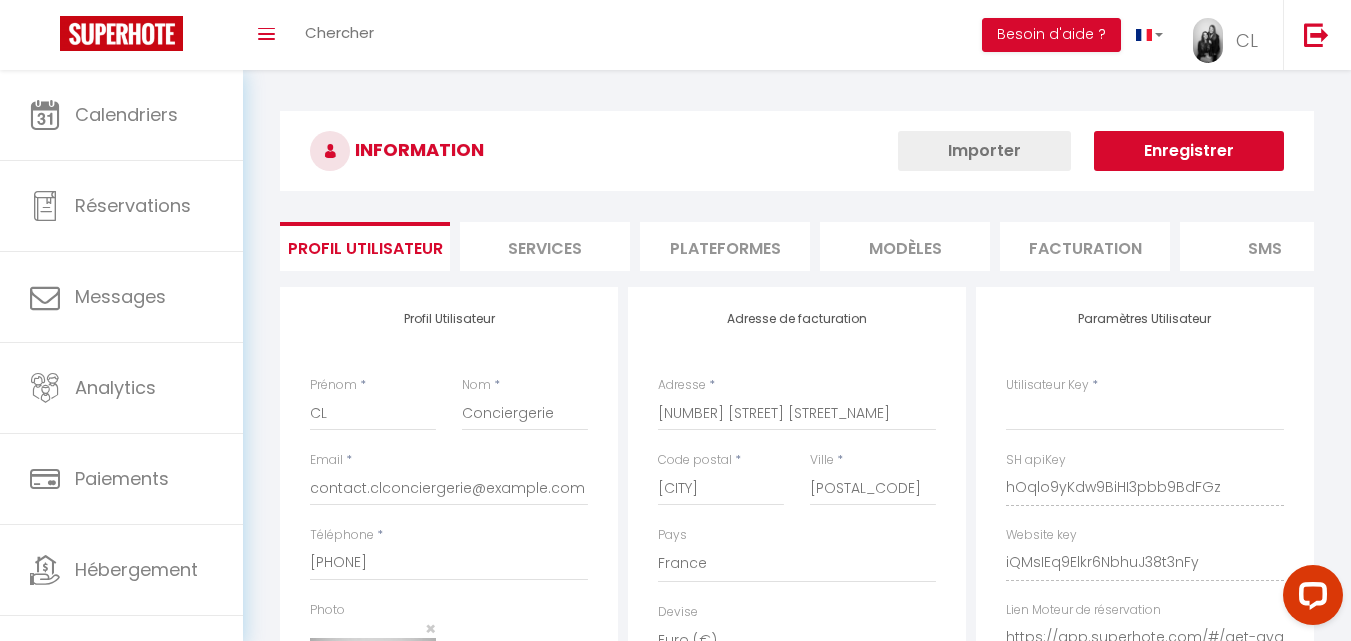 type on "hOqlo9yKdw9BiHI3pbb9BdFGz" 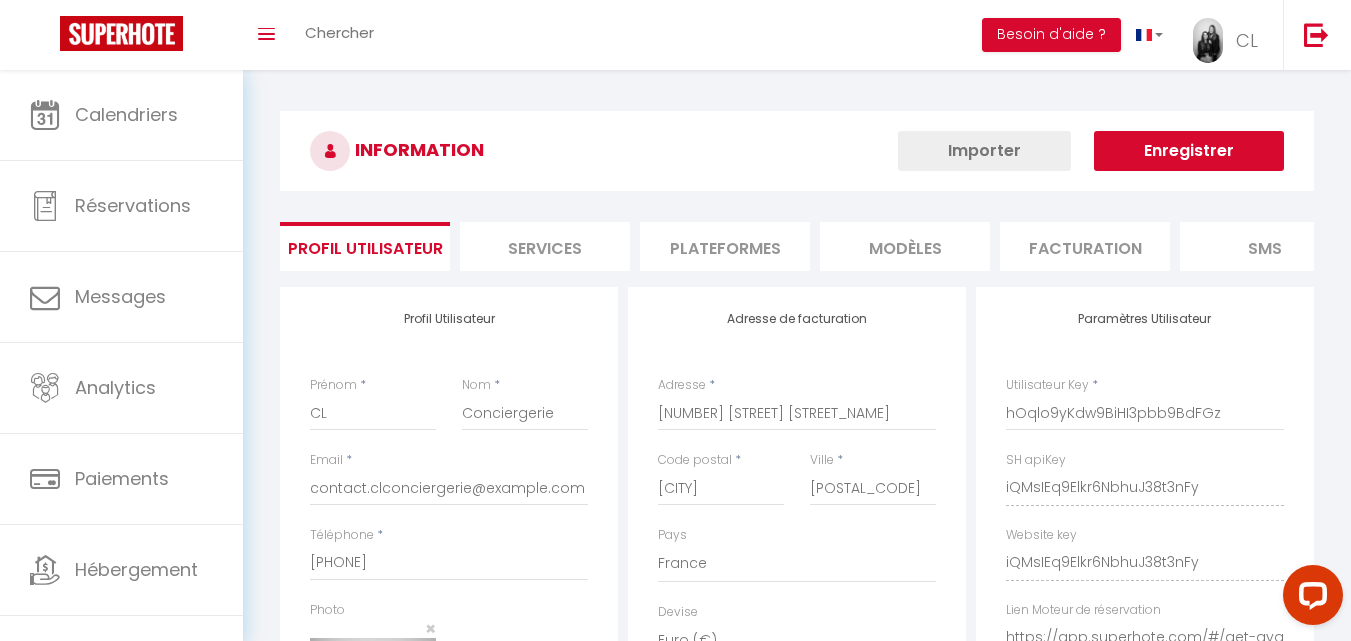 type on "https://app.superhote.com/#/get-available-rentals/iQMsIEq9Elkr6NbhuJ38t3nFy" 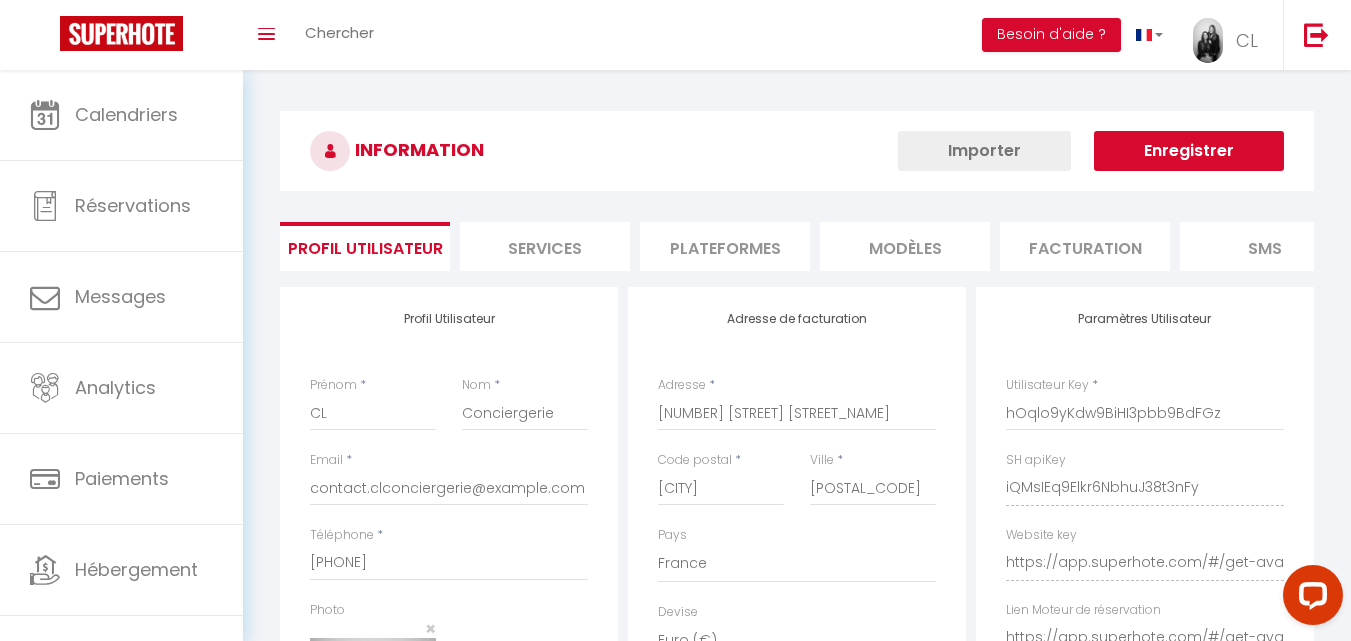 select on "fr" 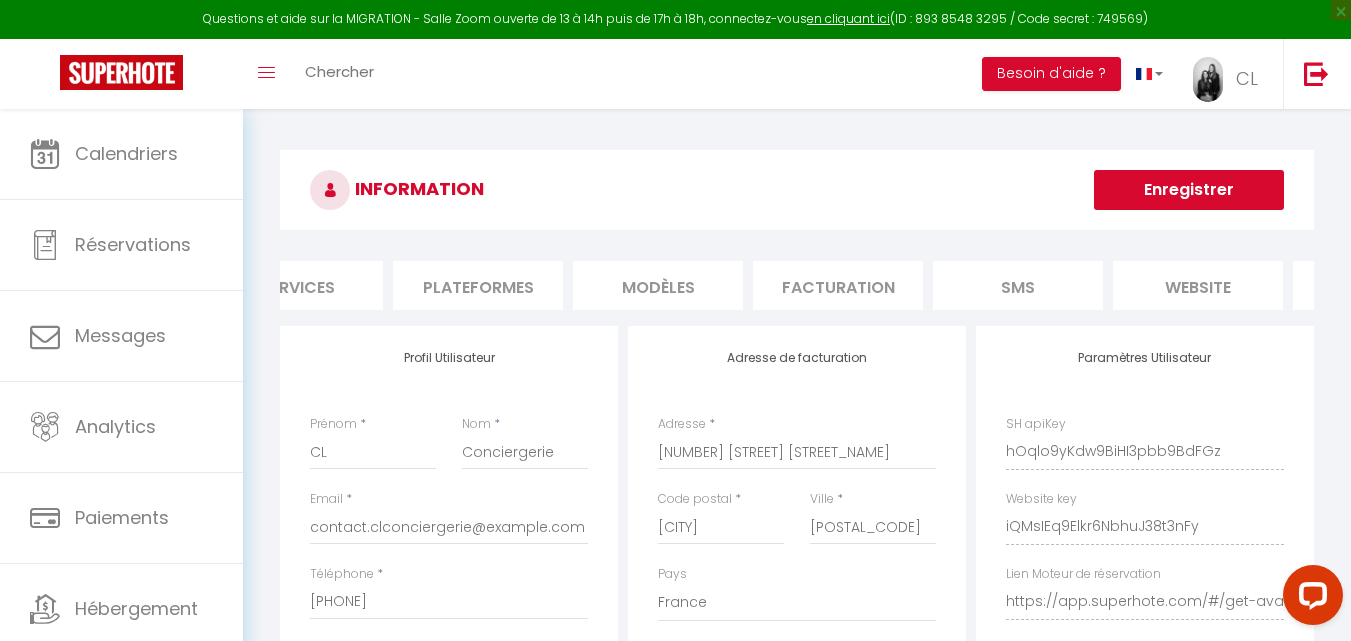 scroll, scrollTop: 0, scrollLeft: 316, axis: horizontal 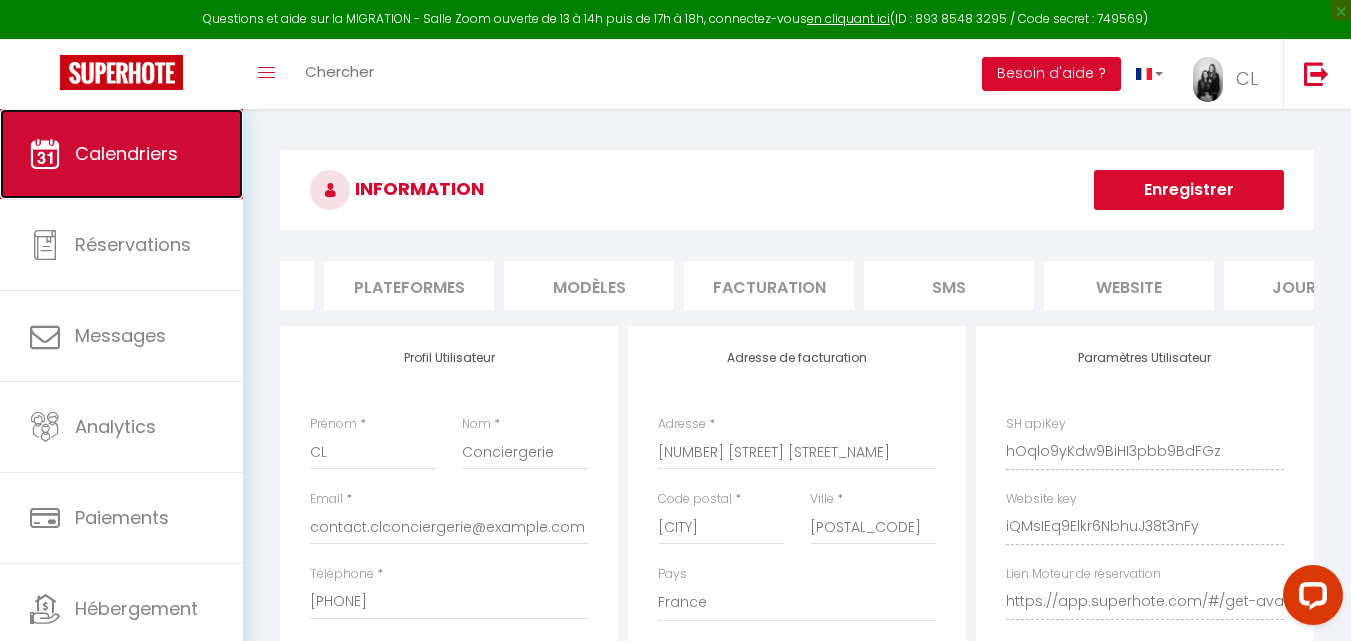 click on "Calendriers" at bounding box center (121, 154) 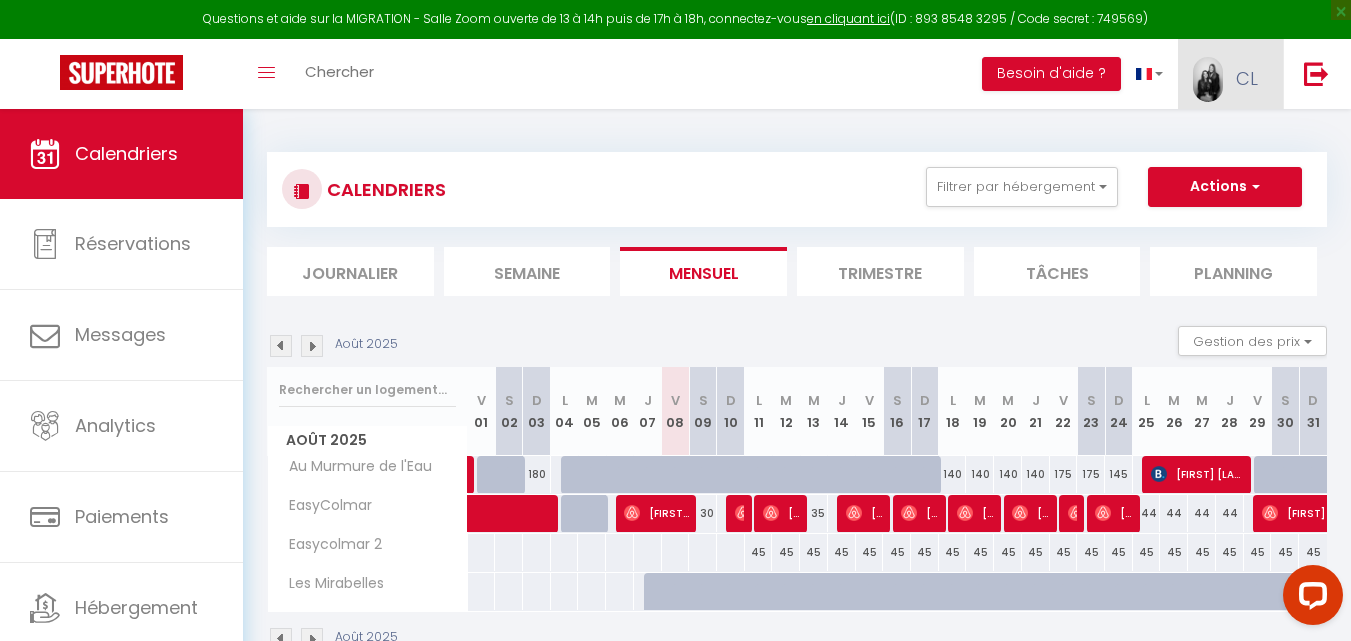 click on "CL" at bounding box center (1230, 74) 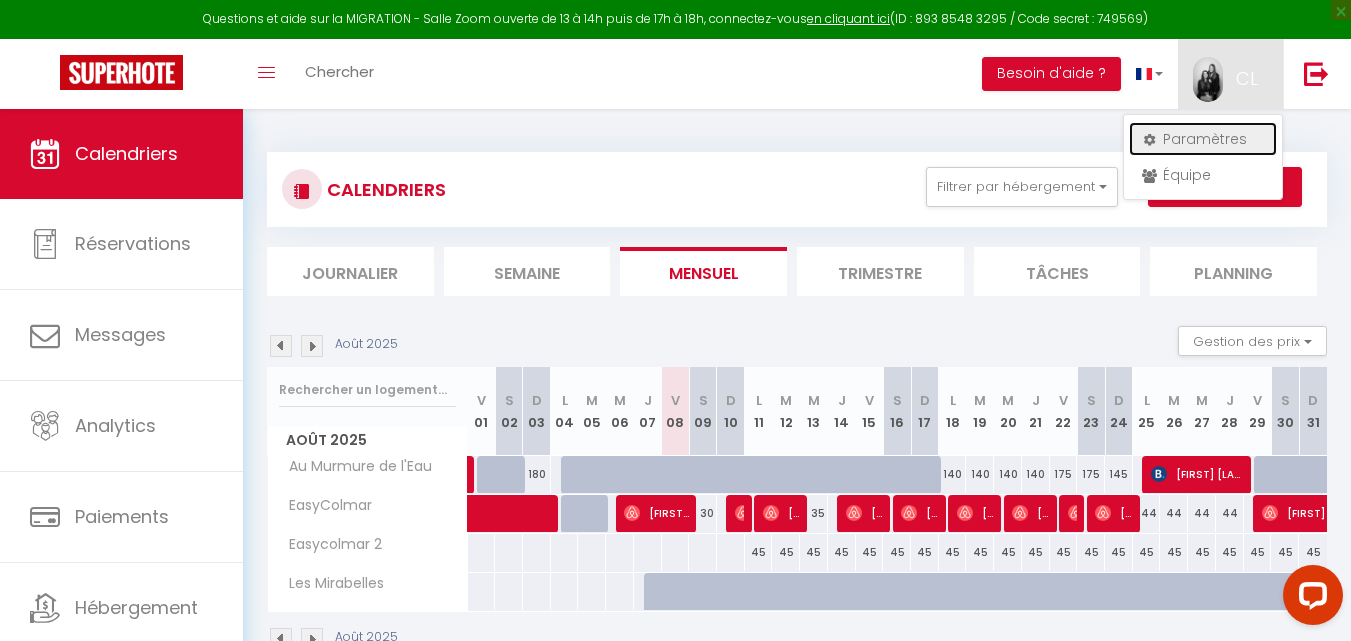 click on "Paramètres" at bounding box center (1203, 139) 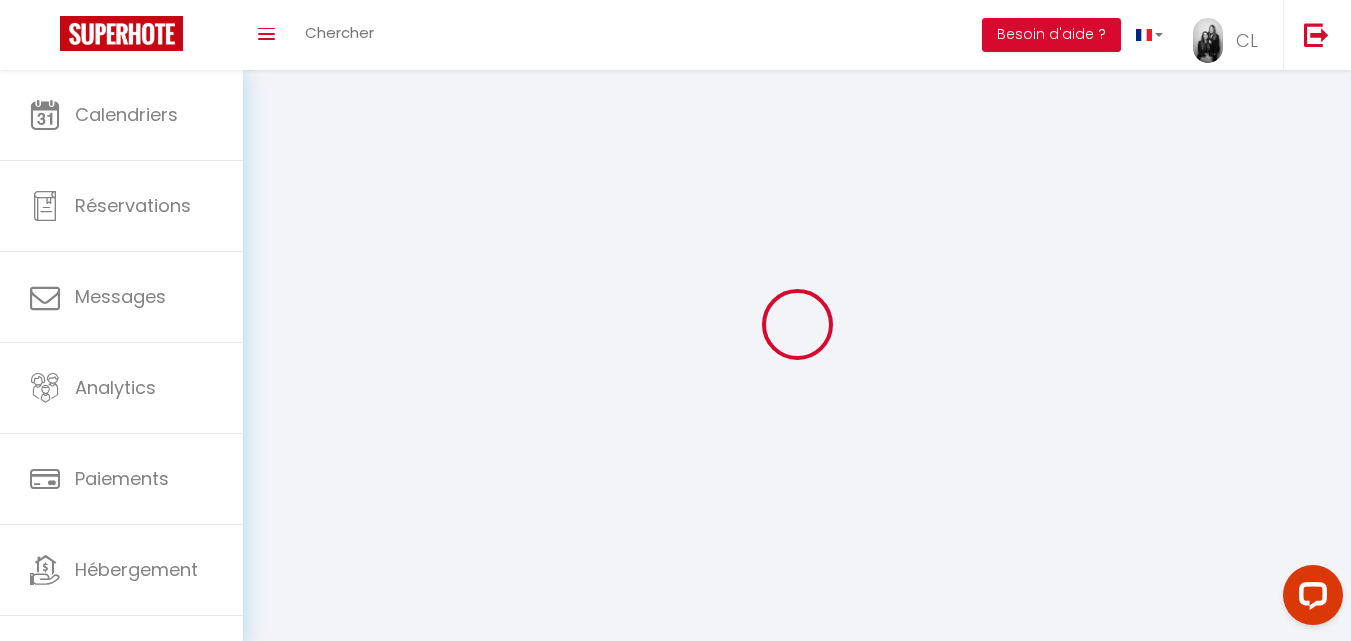 type on "CL" 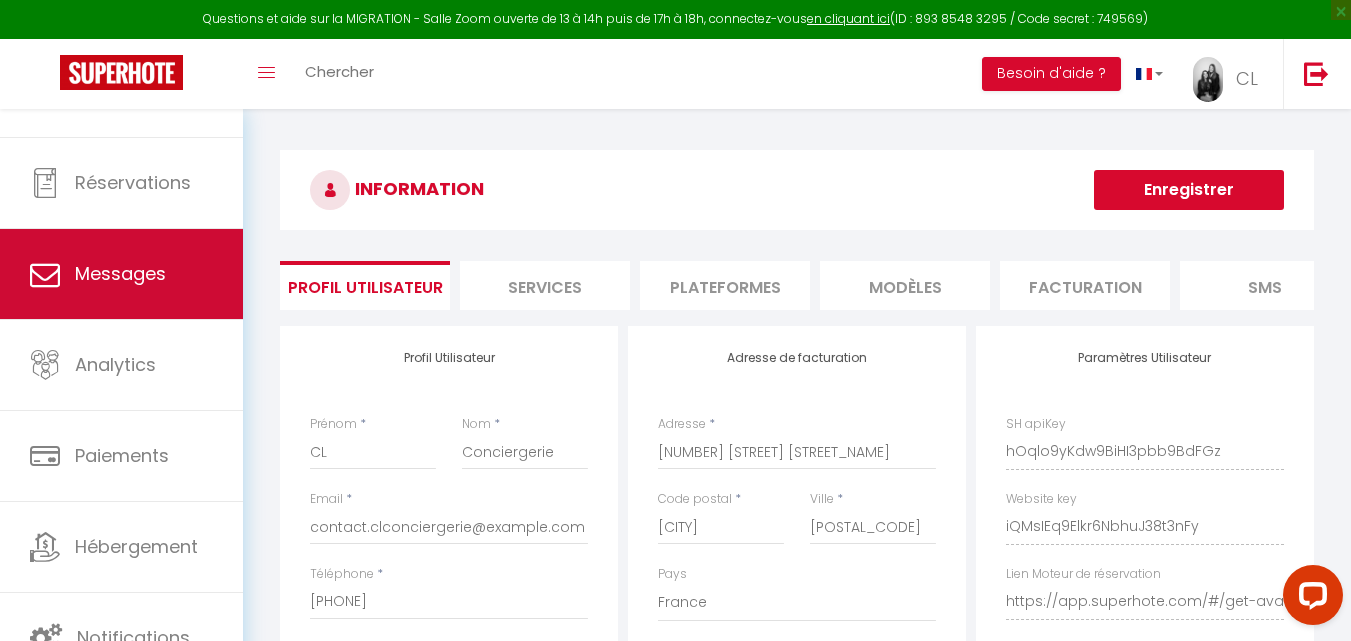 scroll, scrollTop: 0, scrollLeft: 0, axis: both 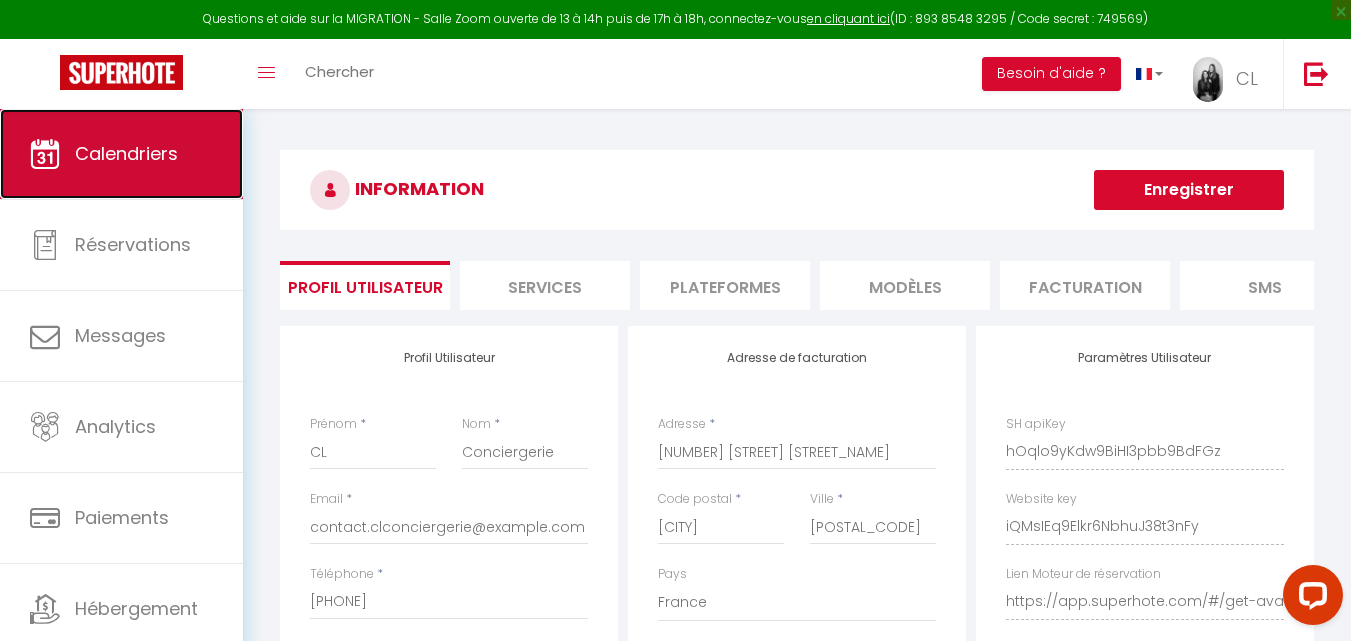 click on "Calendriers" at bounding box center [121, 154] 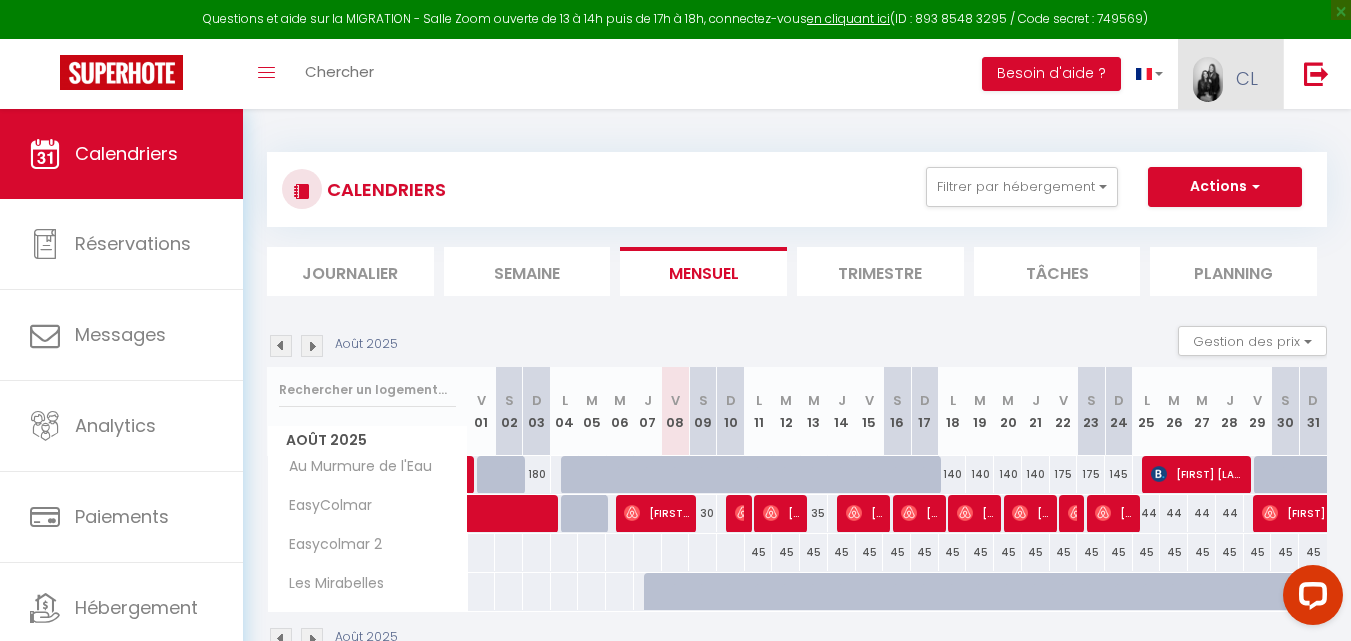 click on "CL" at bounding box center (1247, 78) 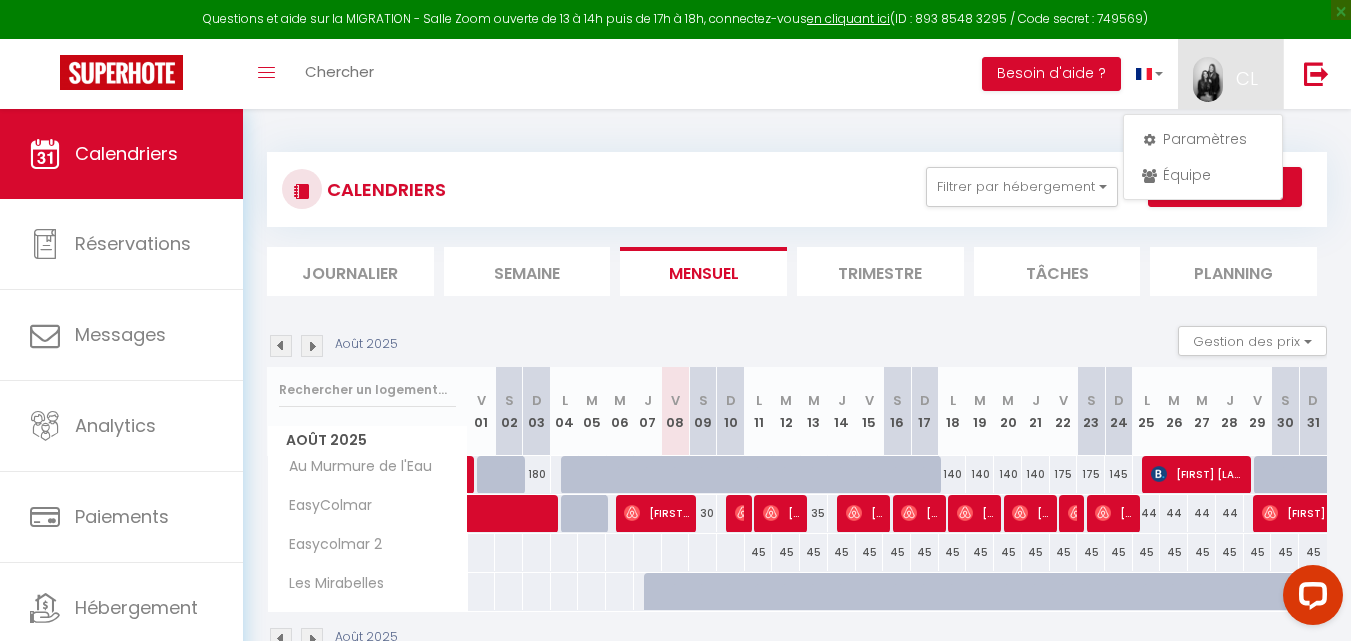click on "CALENDRIERS
Filtrer par hébergement
Tous       Au Murmure de l'Eau     EasyColmar     Easycolmar 2     Les Mirabelles    Effacer   Sauvegarder
Actions
Nouvelle réservation   Exporter les réservations   Importer les réservations
Journalier
Semaine
Mensuel
Trimestre
Tâches
Planning
Août 2025
Gestion des prix
Nb Nuits minimum   Règles   Disponibilité           Août 2025
V
01
S
02
D
03
L   M   M   J   V   S   D" at bounding box center [797, 402] 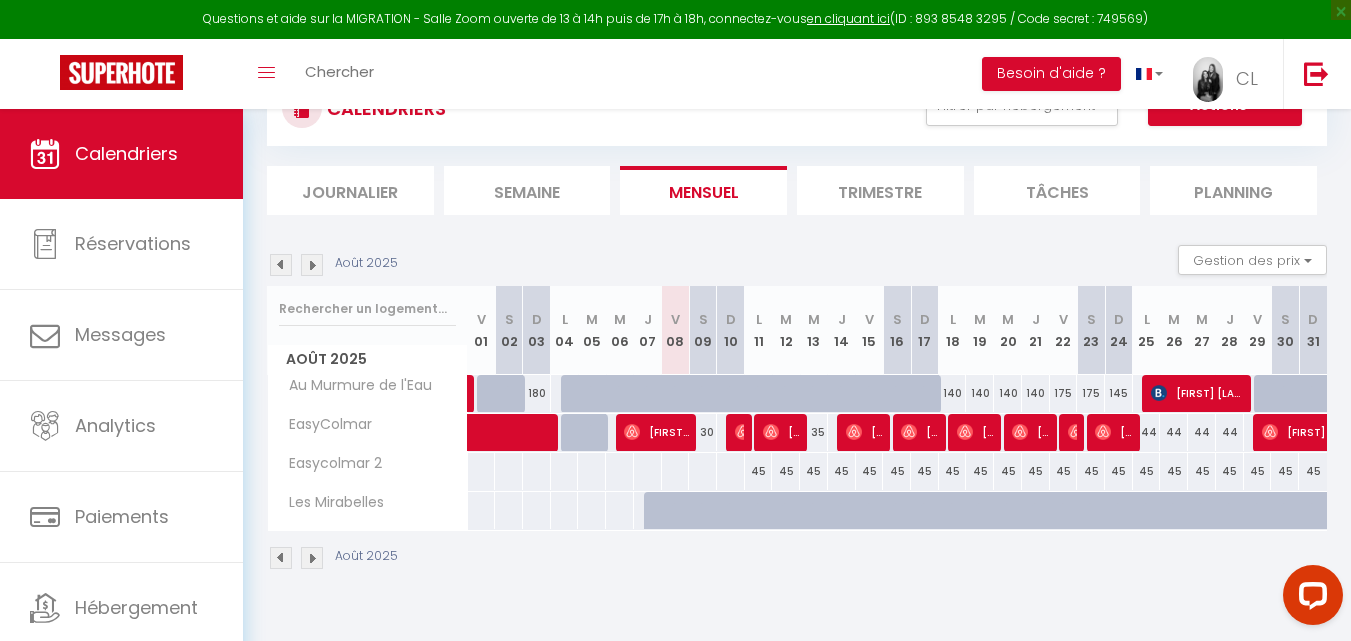 scroll, scrollTop: 83, scrollLeft: 0, axis: vertical 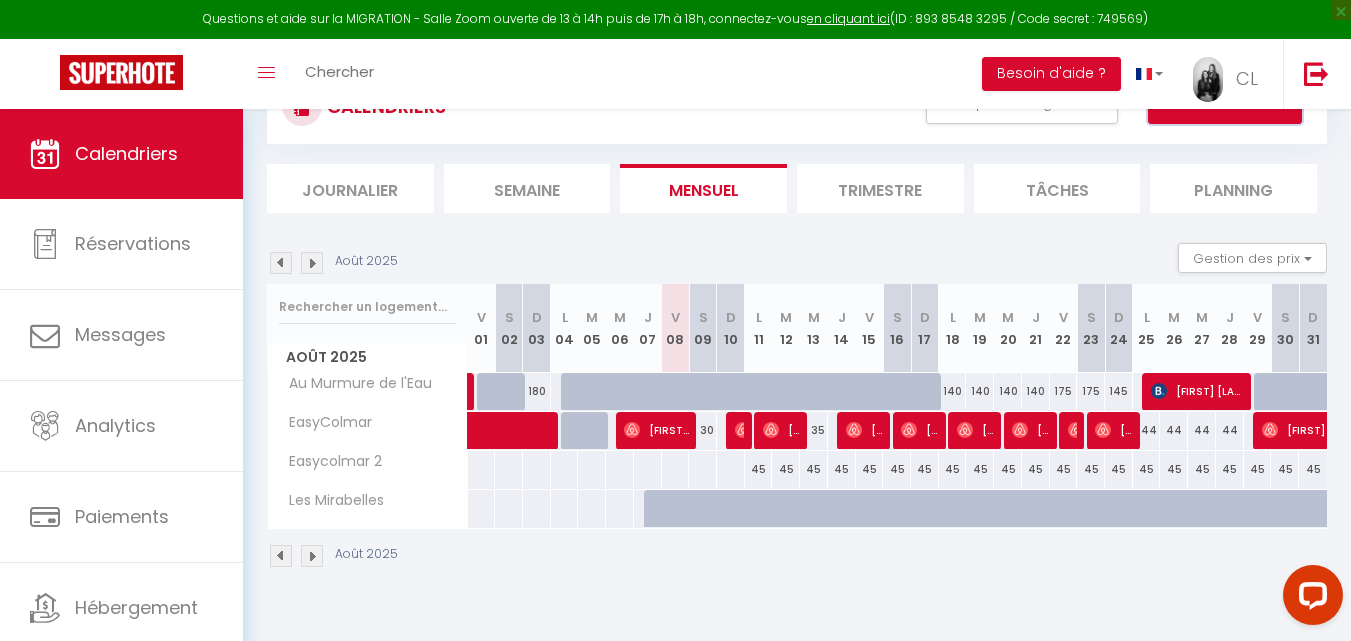 click on "Actions" at bounding box center [1225, 104] 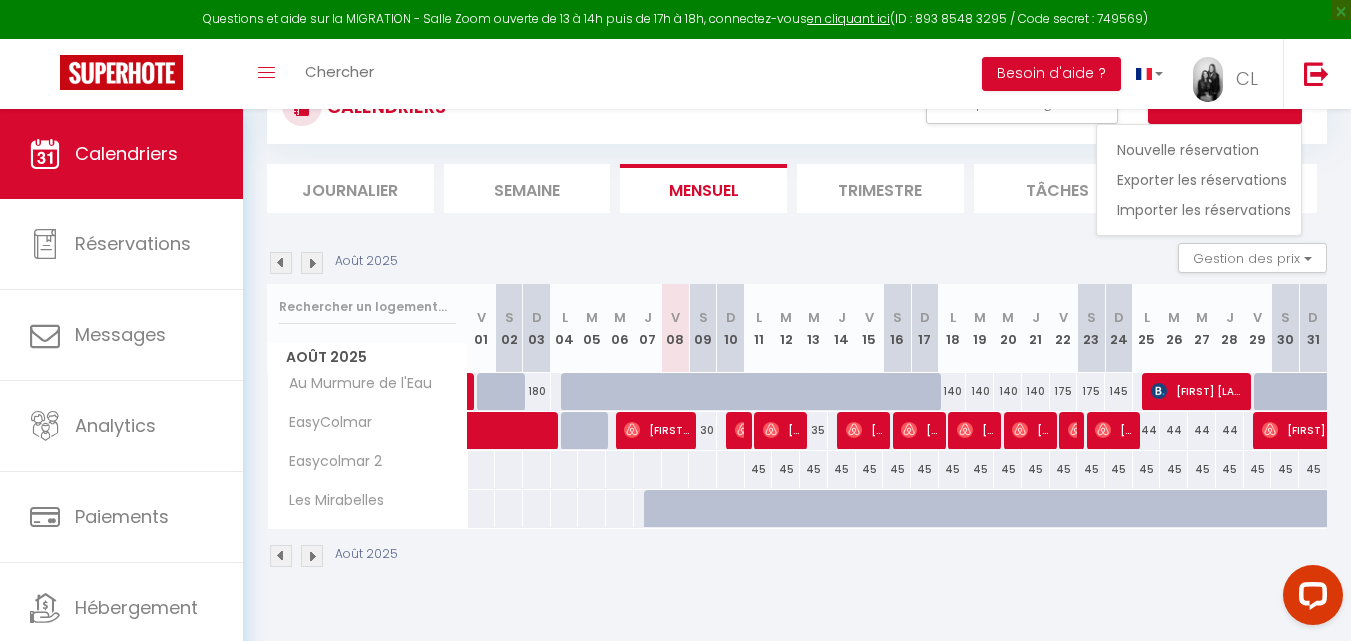click on "CALENDRIERS
Filtrer par hébergement
Tous       Au Murmure de l'Eau     EasyColmar     Easycolmar 2     Les Mirabelles    Effacer   Sauvegarder
Actions
Nouvelle réservation   Exporter les réservations   Importer les réservations" at bounding box center (797, 106) 